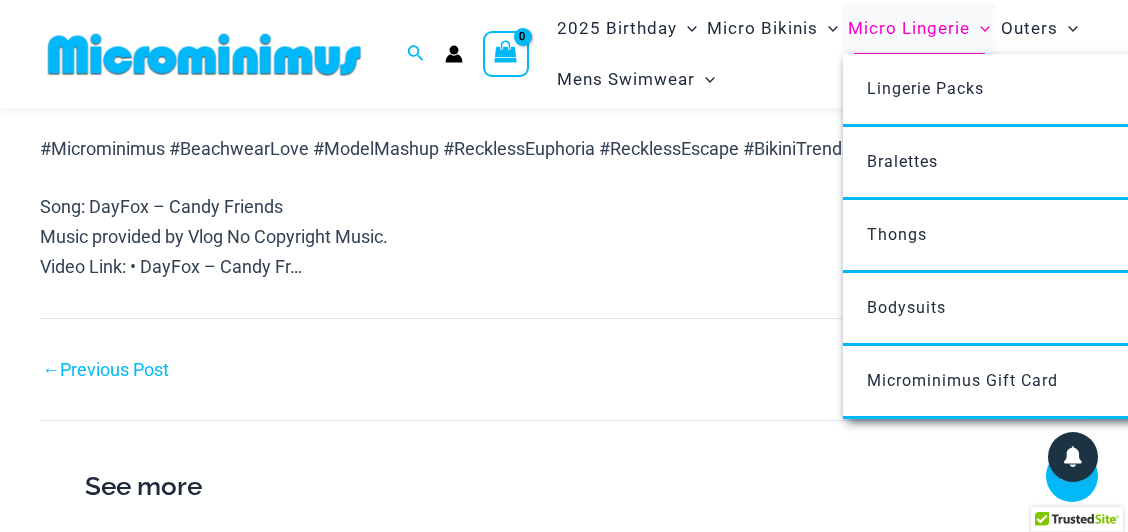 scroll, scrollTop: 1583, scrollLeft: 0, axis: vertical 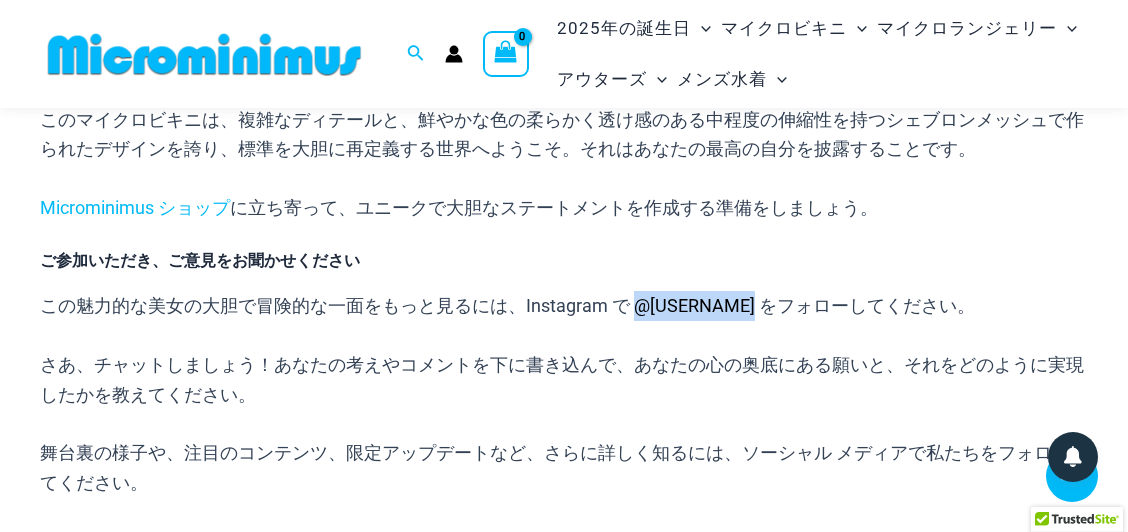 drag, startPoint x: 641, startPoint y: 336, endPoint x: 748, endPoint y: 337, distance: 107.00467 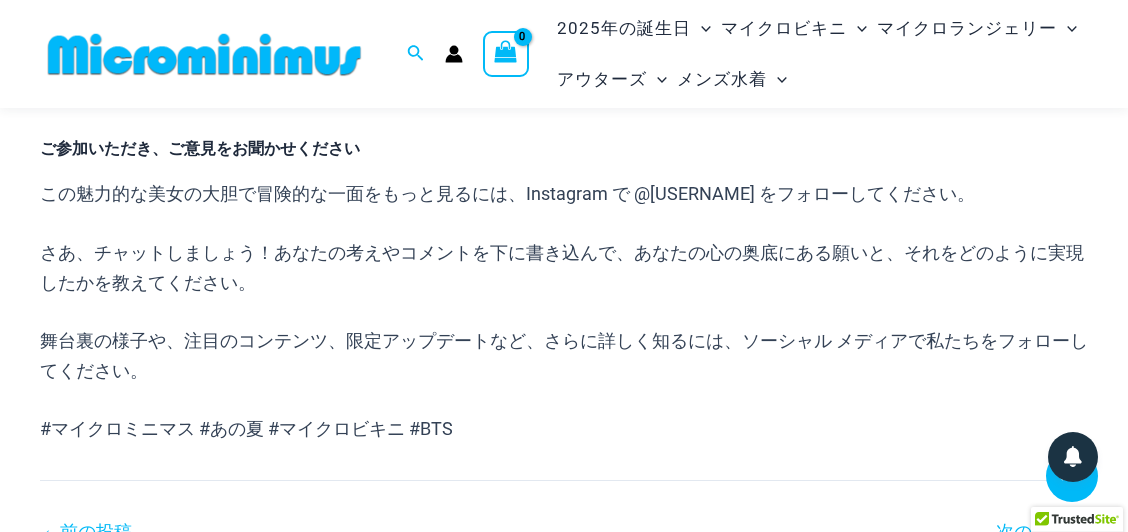 scroll, scrollTop: 1249, scrollLeft: 0, axis: vertical 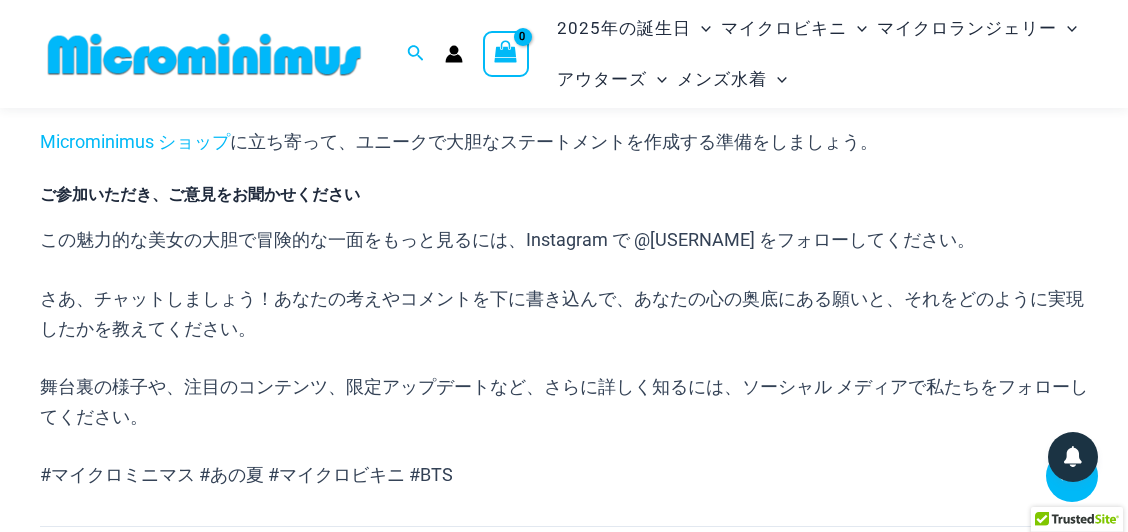click on "この魅力的な美女の大胆で冒険的な一面をもっと見るには、Instagram で @amyy.dotti をフォローしてください。" at bounding box center (507, 239) 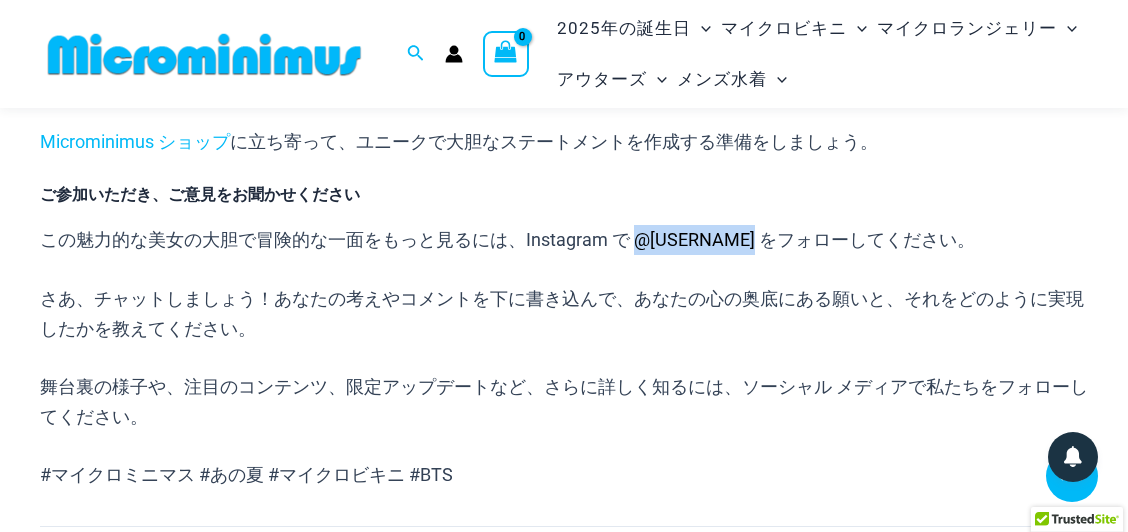 drag, startPoint x: 641, startPoint y: 264, endPoint x: 746, endPoint y: 261, distance: 105.04285 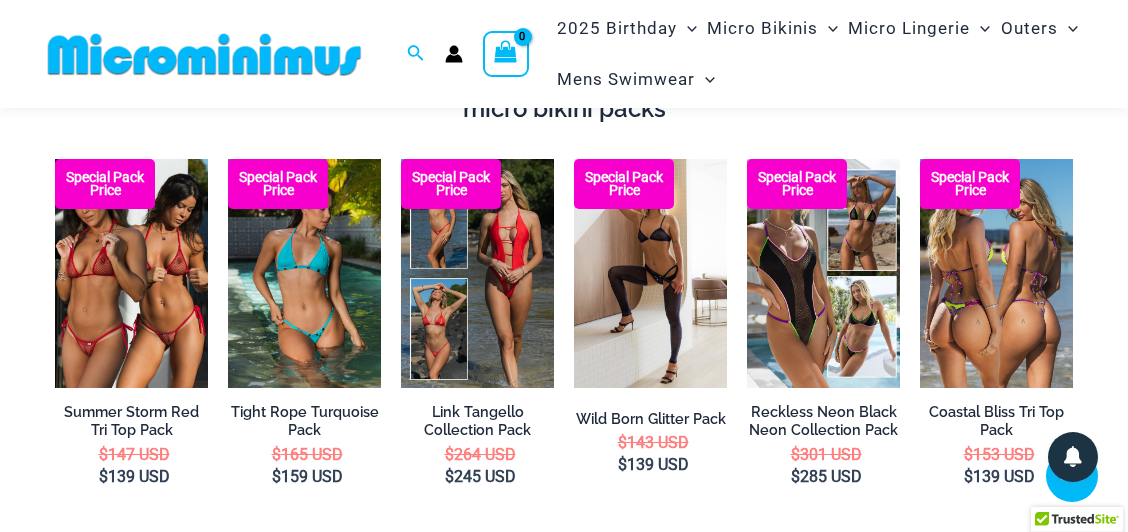 scroll, scrollTop: 3003, scrollLeft: 0, axis: vertical 